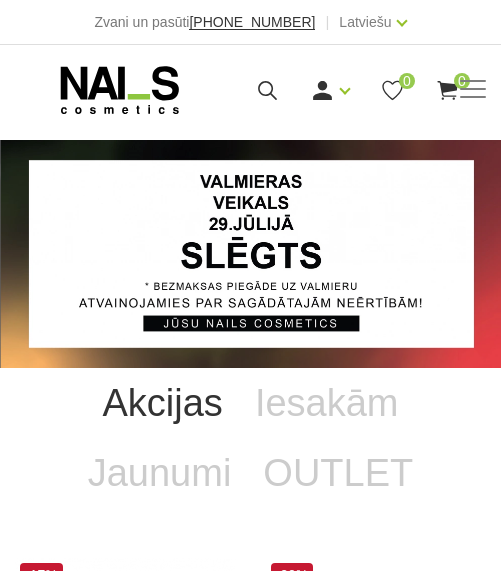 scroll, scrollTop: 0, scrollLeft: 0, axis: both 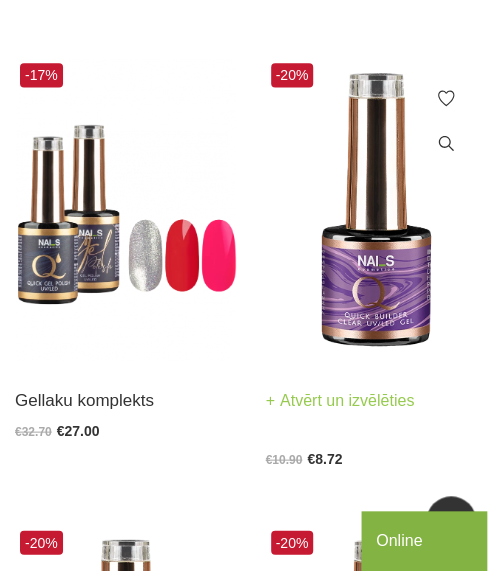 click at bounding box center (376, 209) 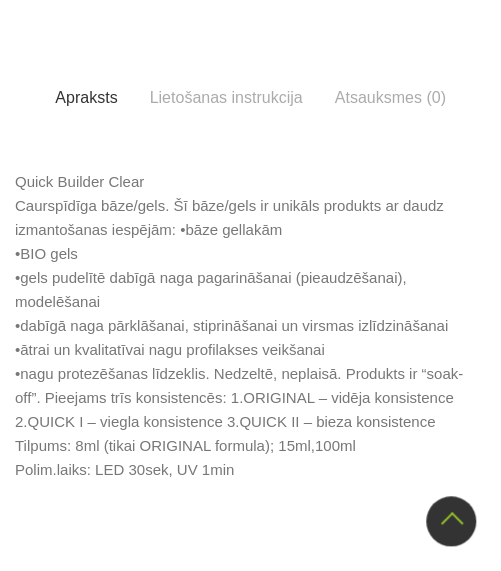 scroll, scrollTop: 1400, scrollLeft: 0, axis: vertical 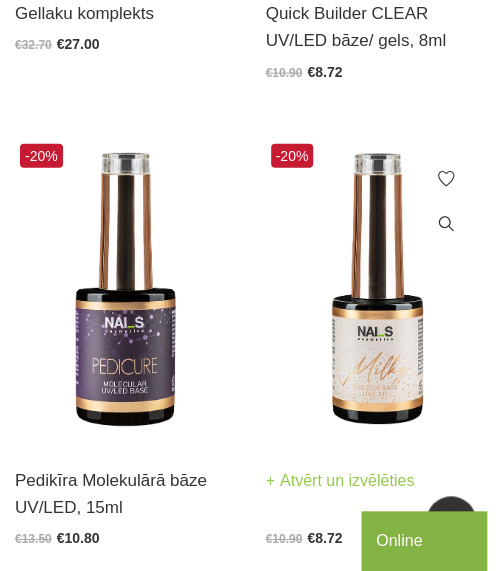 click at bounding box center [376, 290] 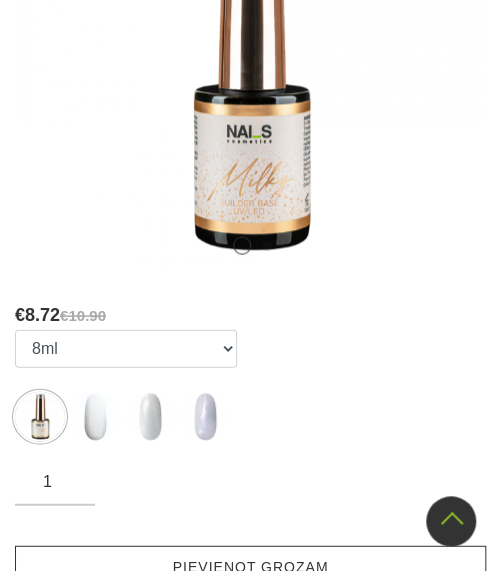scroll, scrollTop: 600, scrollLeft: 0, axis: vertical 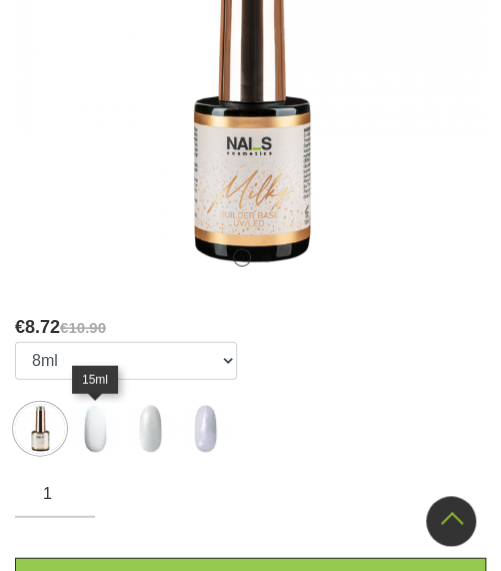 click at bounding box center (95, 428) 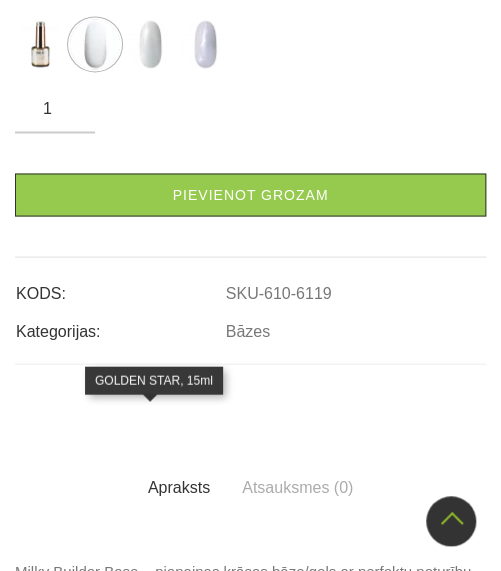click at bounding box center [150, 44] 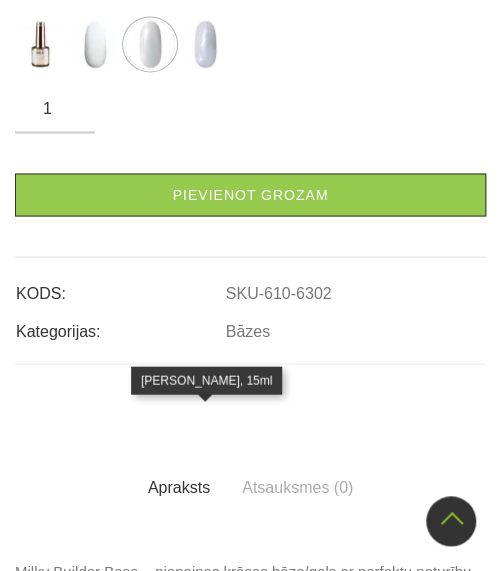 click at bounding box center (205, 44) 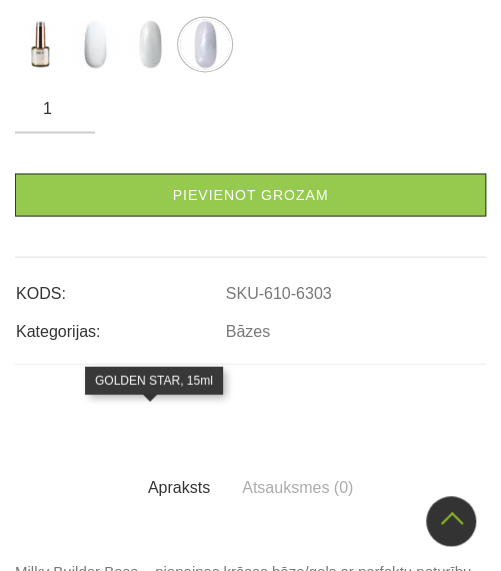 click at bounding box center (150, 44) 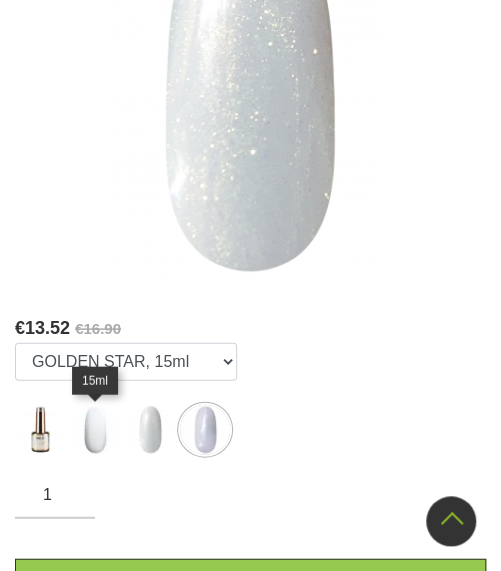 click at bounding box center (95, 429) 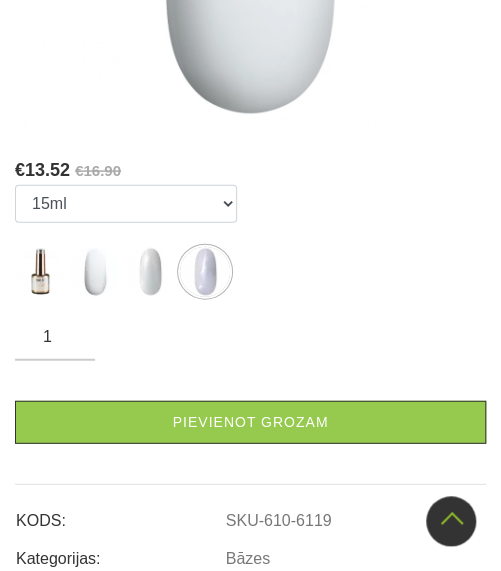 scroll, scrollTop: 900, scrollLeft: 0, axis: vertical 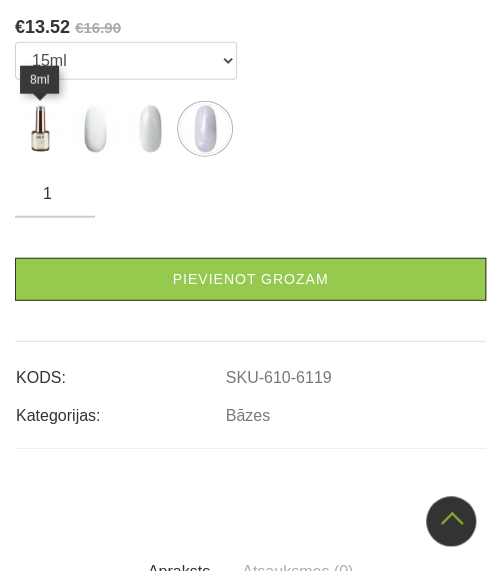 click at bounding box center (40, 129) 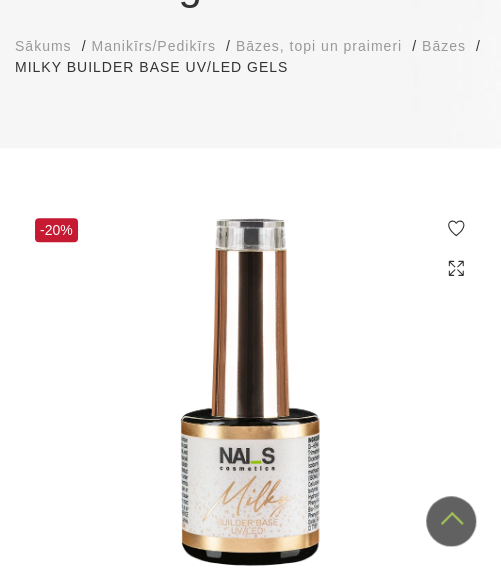 scroll, scrollTop: 0, scrollLeft: 0, axis: both 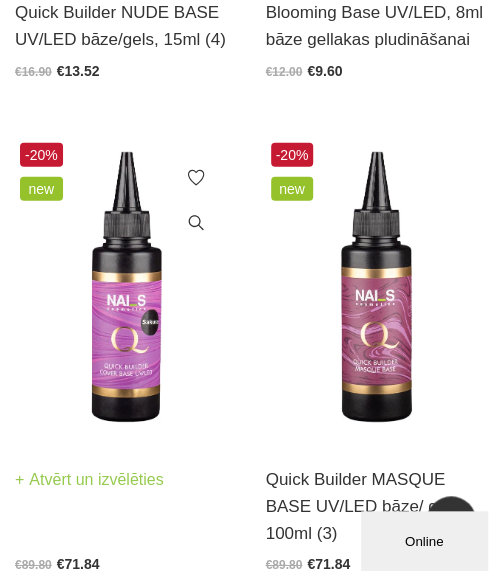 click at bounding box center (125, 289) 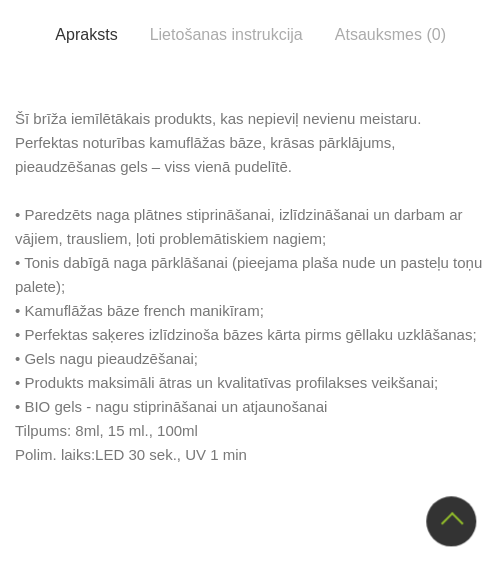 scroll, scrollTop: 1500, scrollLeft: 0, axis: vertical 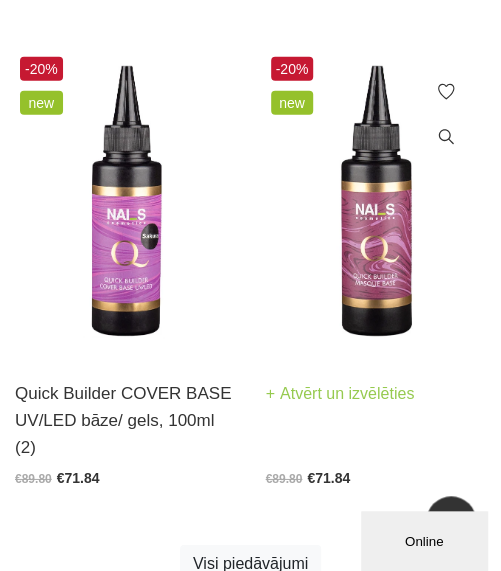 click at bounding box center (376, 203) 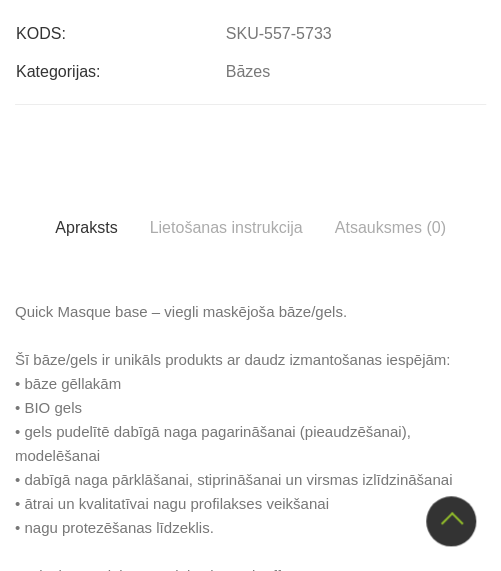 scroll, scrollTop: 1400, scrollLeft: 0, axis: vertical 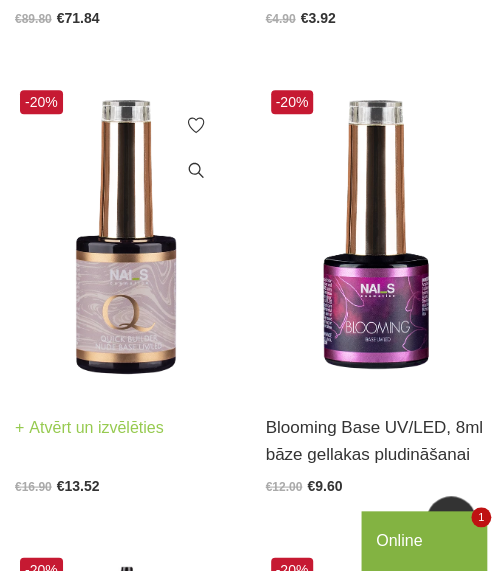click at bounding box center [125, 236] 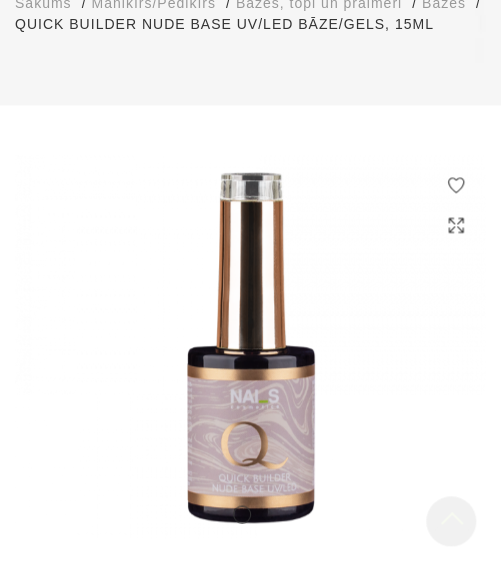 scroll, scrollTop: 500, scrollLeft: 0, axis: vertical 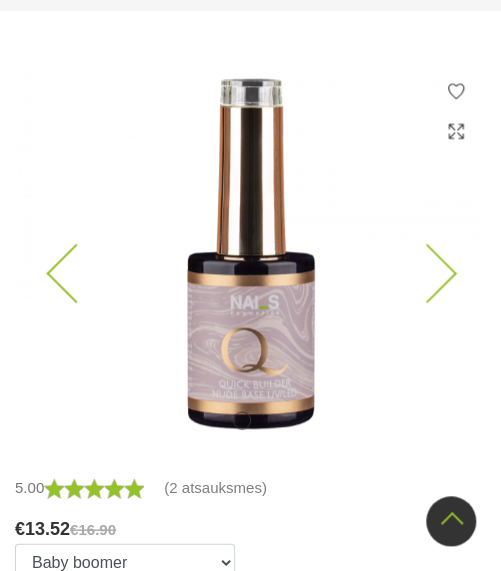 click on "1 2" at bounding box center [250, 253] 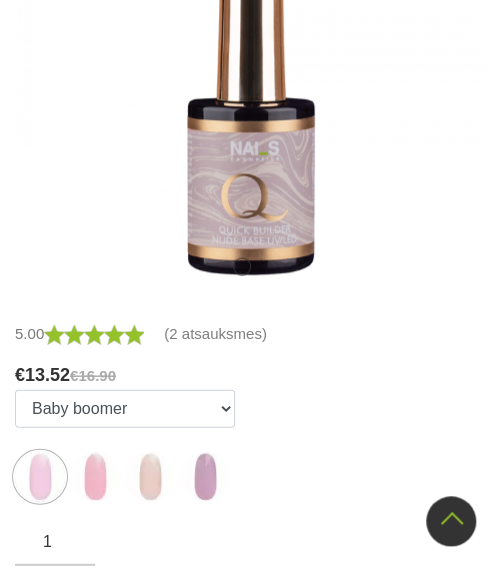 scroll, scrollTop: 700, scrollLeft: 0, axis: vertical 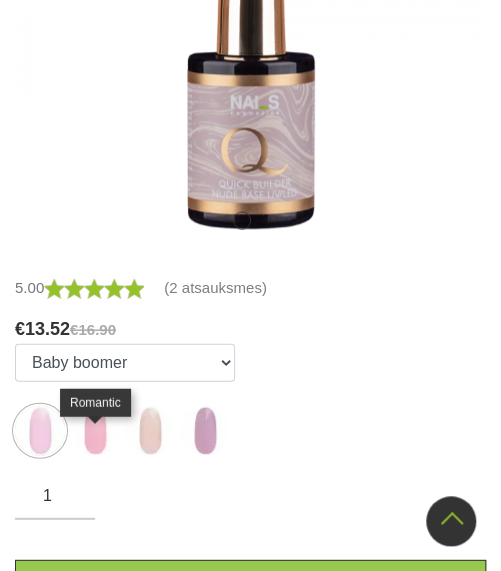 click at bounding box center [95, 430] 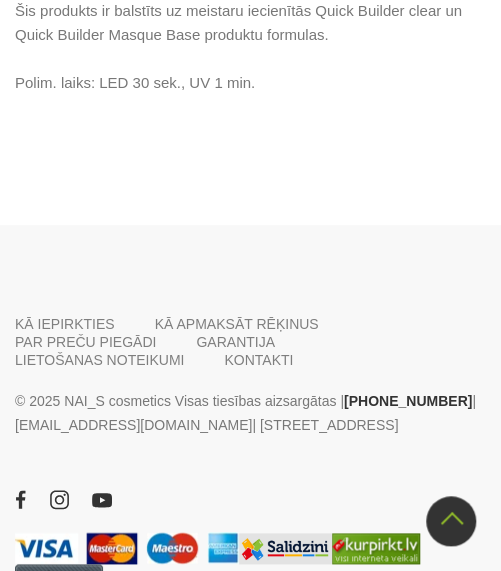 scroll, scrollTop: 1400, scrollLeft: 0, axis: vertical 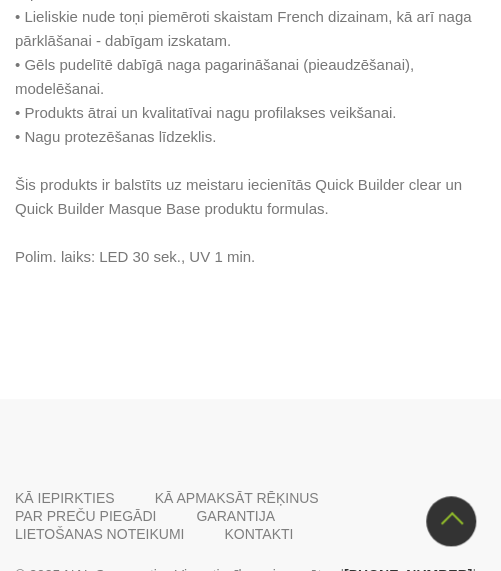 click on "Atsauksmes (2)" at bounding box center (297, -211) 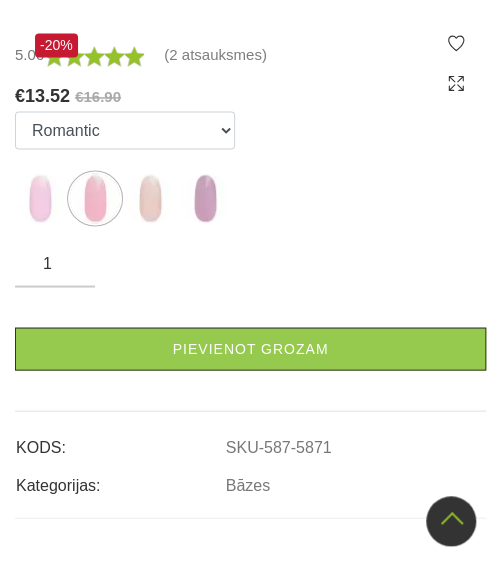 scroll, scrollTop: 700, scrollLeft: 0, axis: vertical 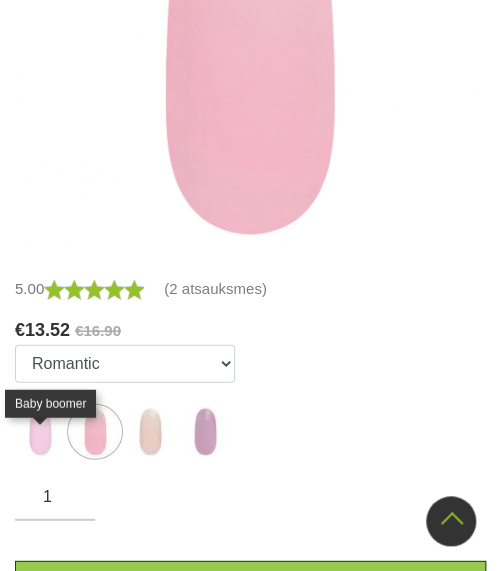 click at bounding box center (40, 431) 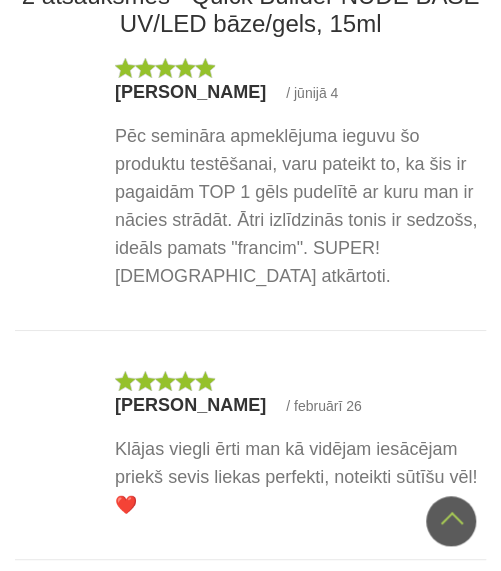 scroll, scrollTop: 1400, scrollLeft: 0, axis: vertical 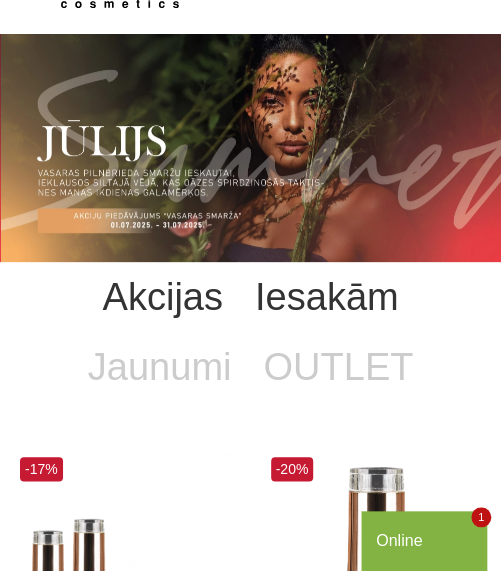 click on "Iesakām" at bounding box center (327, 297) 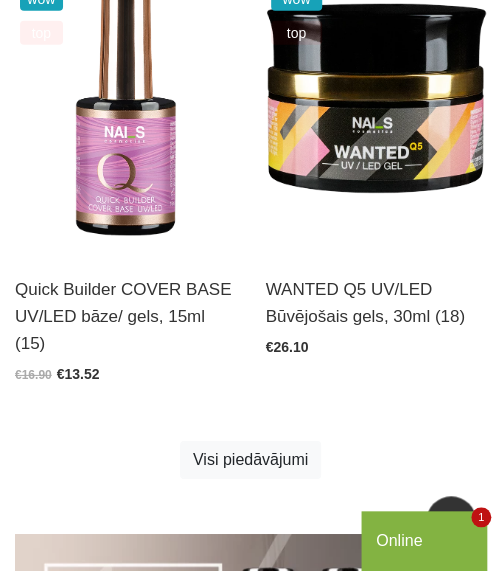 scroll, scrollTop: 2506, scrollLeft: 0, axis: vertical 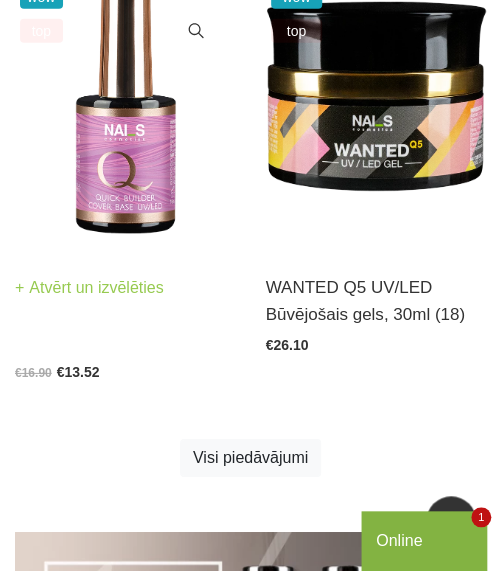 click at bounding box center [125, 97] 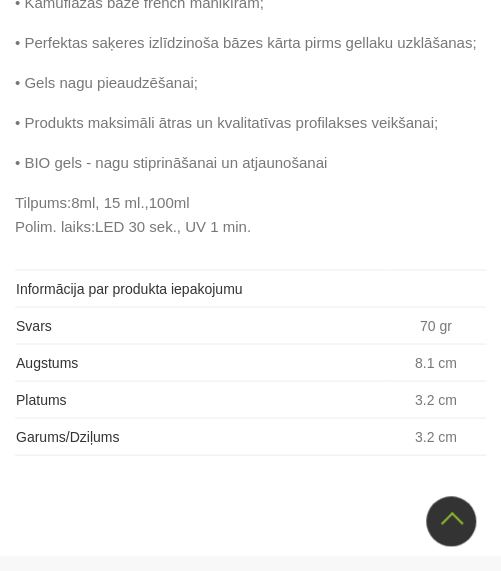 scroll, scrollTop: 2485, scrollLeft: 0, axis: vertical 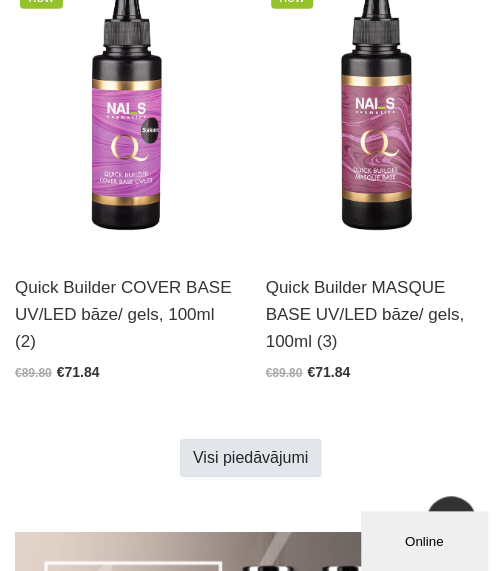 click on "Visi piedāvājumi" at bounding box center [250, 458] 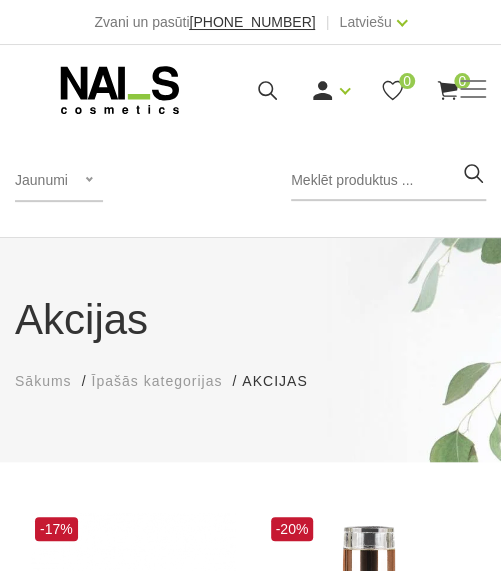 scroll, scrollTop: 500, scrollLeft: 0, axis: vertical 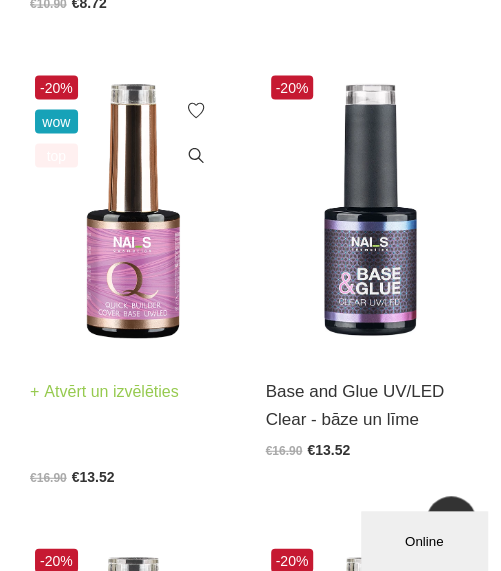 click at bounding box center [133, 211] 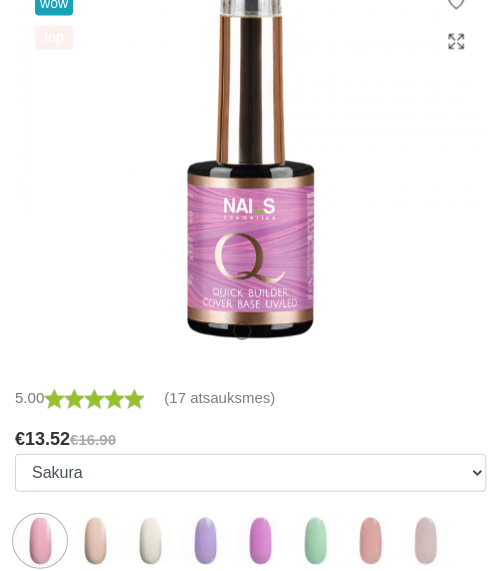 scroll, scrollTop: 700, scrollLeft: 0, axis: vertical 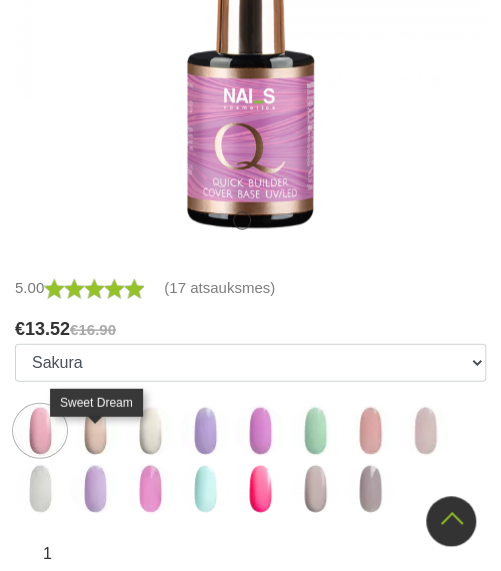 click at bounding box center (95, 430) 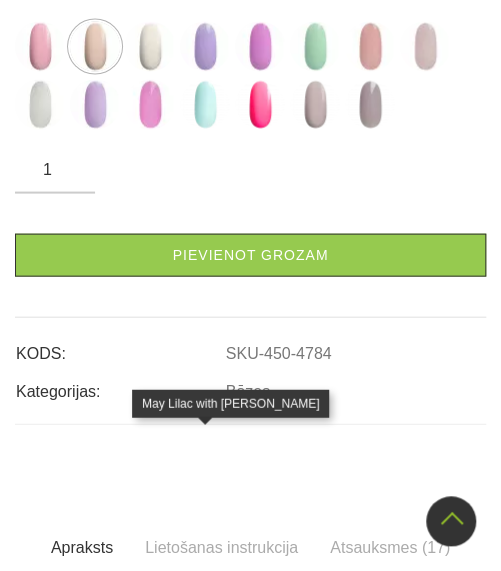click at bounding box center (205, 46) 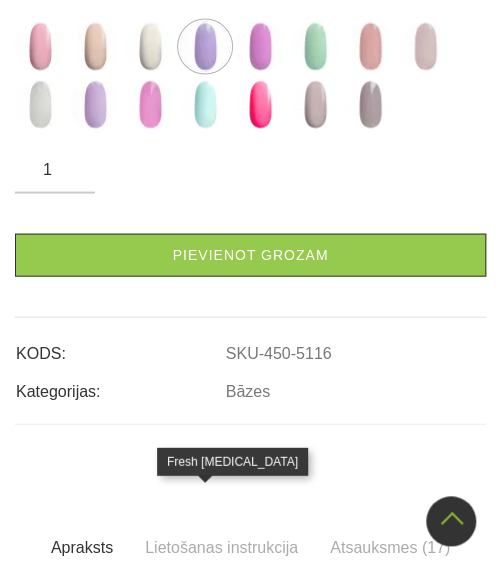 click at bounding box center (205, 104) 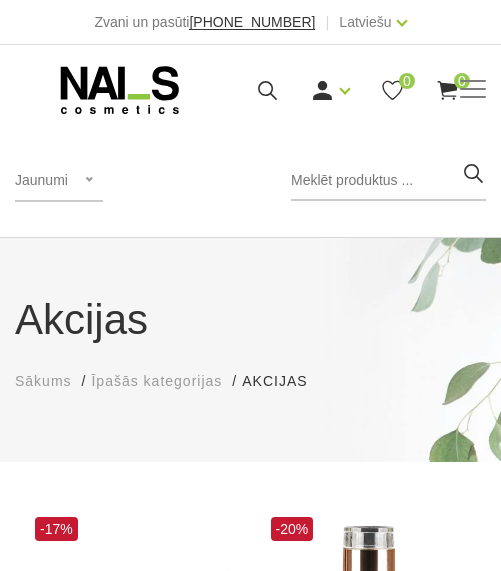 scroll, scrollTop: 0, scrollLeft: 0, axis: both 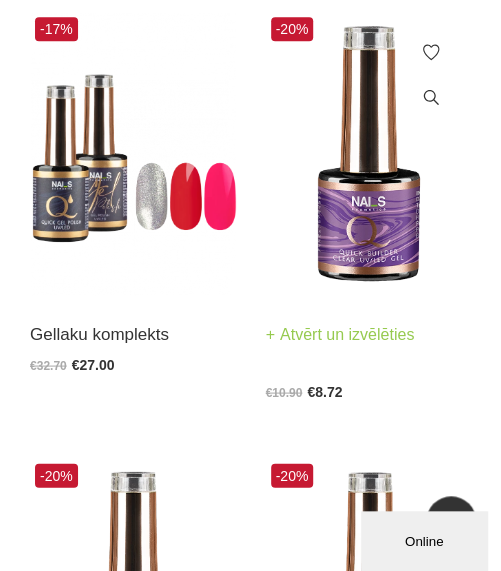click at bounding box center [369, 153] 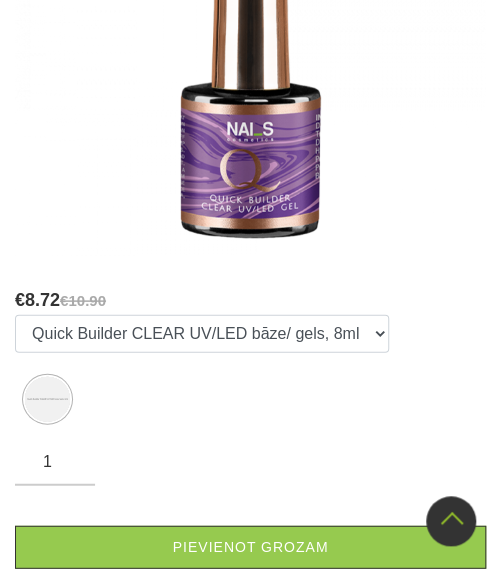 scroll, scrollTop: 600, scrollLeft: 0, axis: vertical 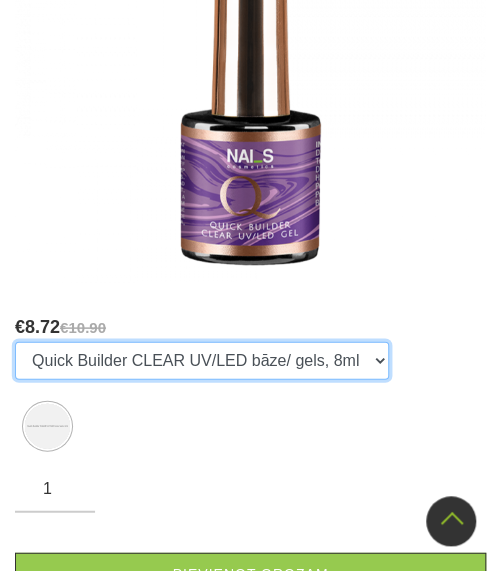 click on "Quick Builder CLEAR UV/LED bāze/ gels, 8ml" at bounding box center [202, 360] 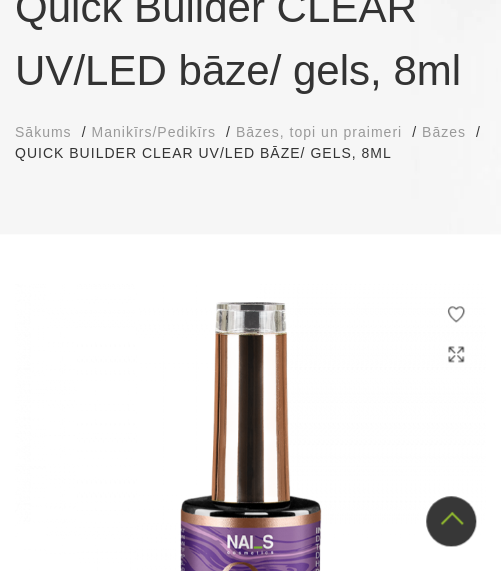 scroll, scrollTop: 200, scrollLeft: 0, axis: vertical 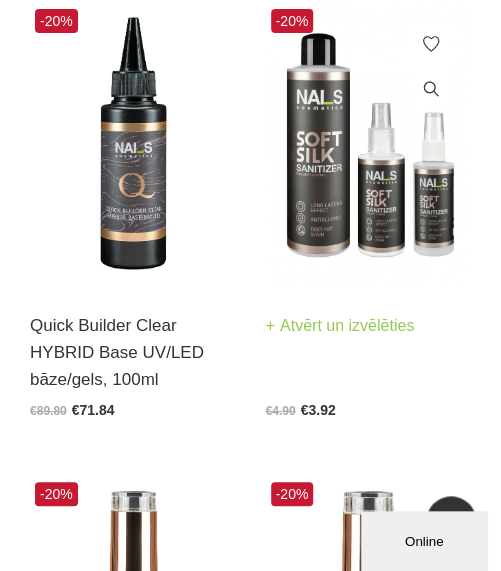 click at bounding box center (369, 145) 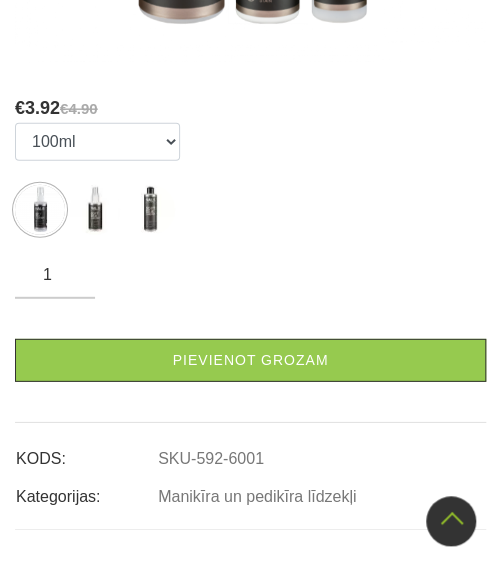 scroll, scrollTop: 900, scrollLeft: 0, axis: vertical 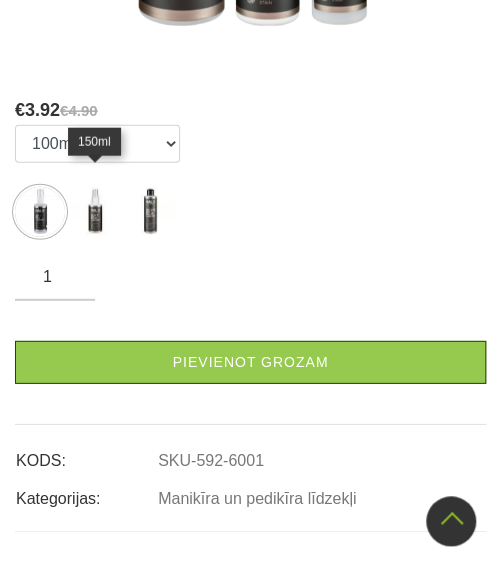 click at bounding box center (95, 212) 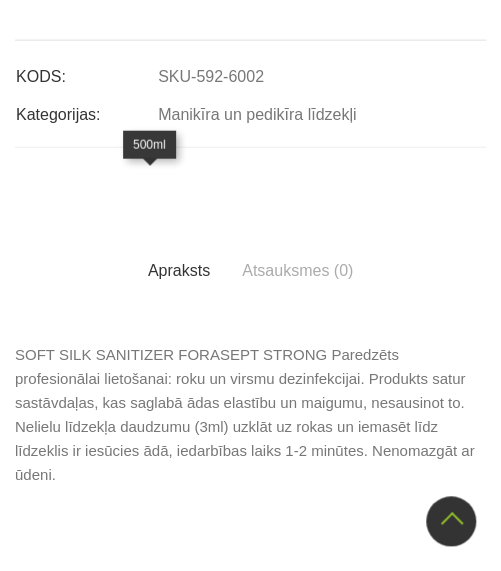 click at bounding box center [150, -172] 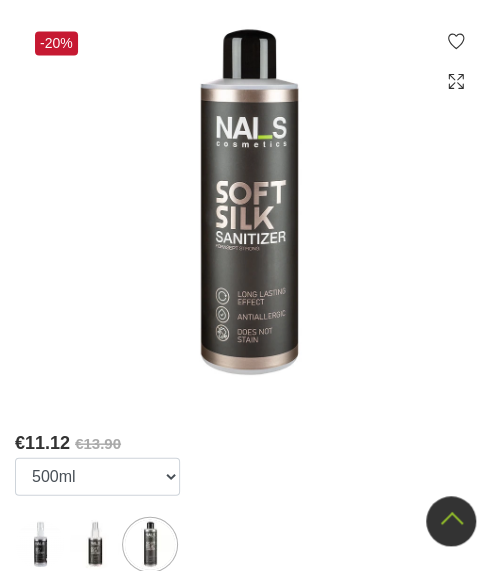 scroll, scrollTop: 600, scrollLeft: 0, axis: vertical 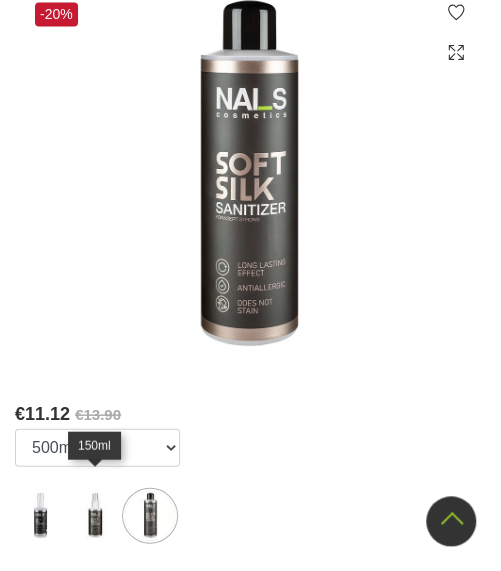 click at bounding box center (95, 515) 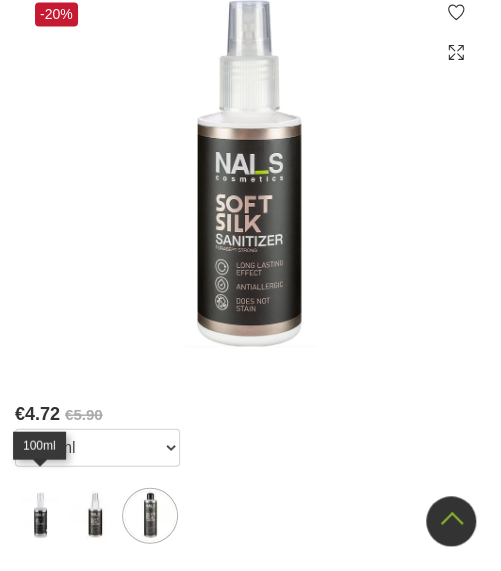 click at bounding box center (40, 515) 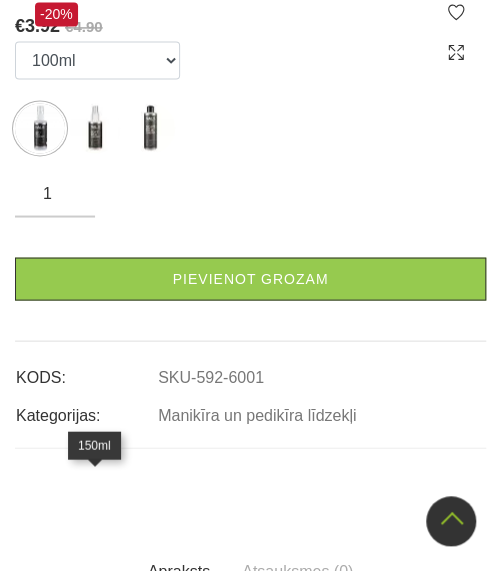 click at bounding box center [95, 128] 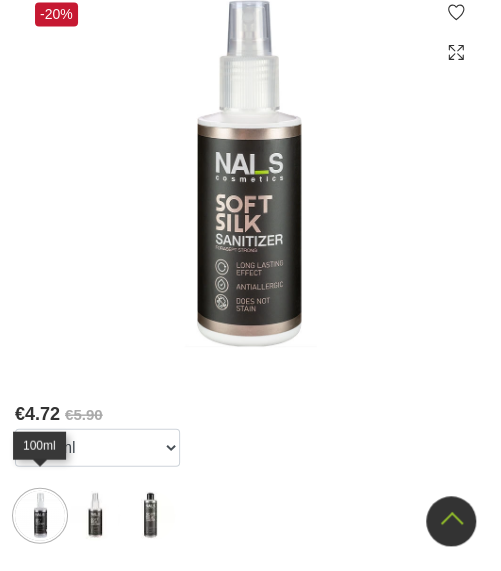click at bounding box center (40, 515) 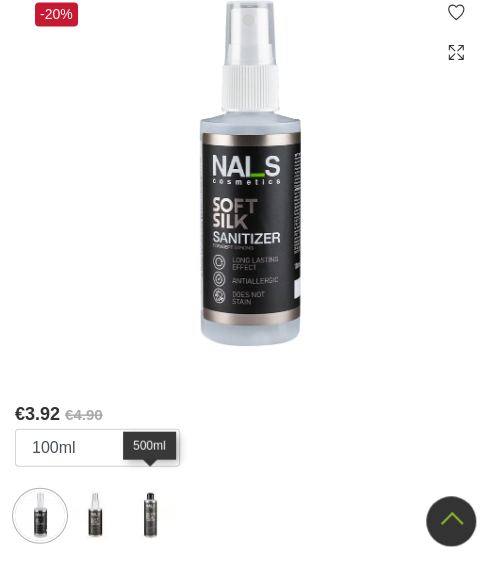 click at bounding box center (150, 515) 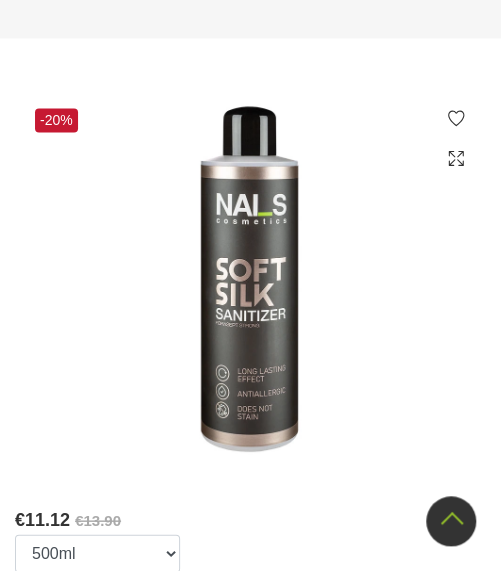 scroll, scrollTop: 300, scrollLeft: 0, axis: vertical 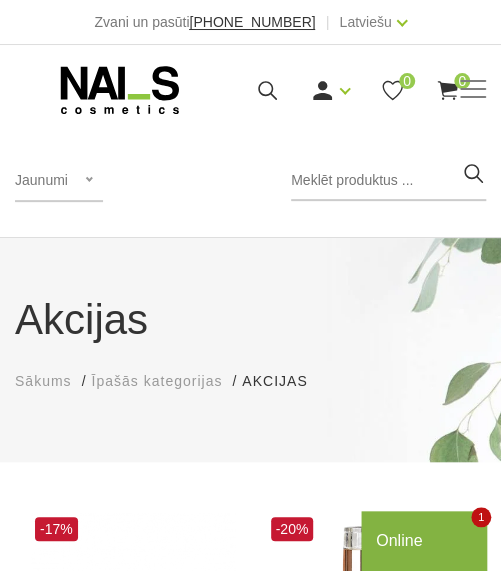 click on "Jaunumi Populārākie vispirms Jaunumi Lētākais vispirms Dārgākais vispirms" at bounding box center [59, 181] 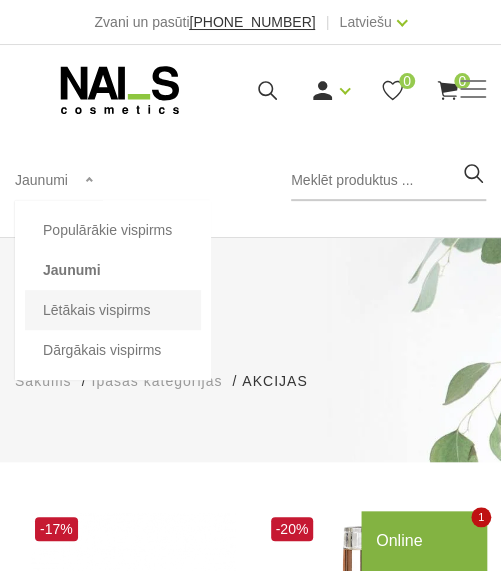 click on "Lētākais vispirms" at bounding box center [113, 310] 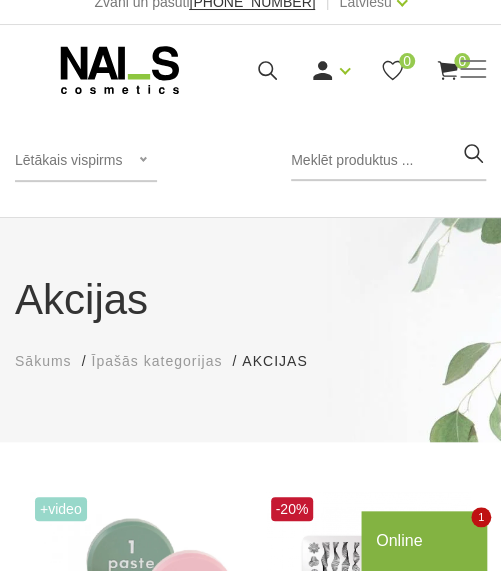 scroll, scrollTop: 0, scrollLeft: 0, axis: both 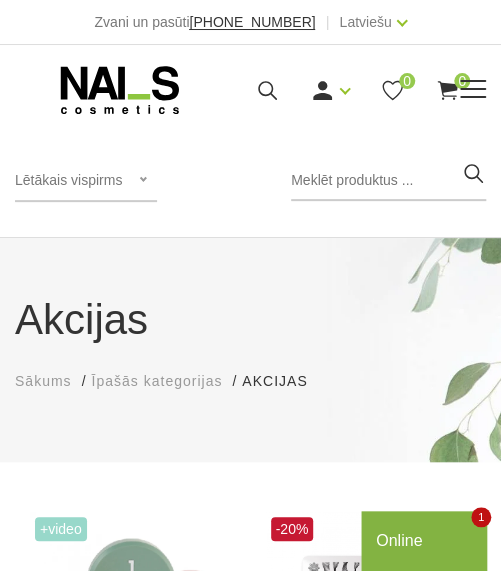click 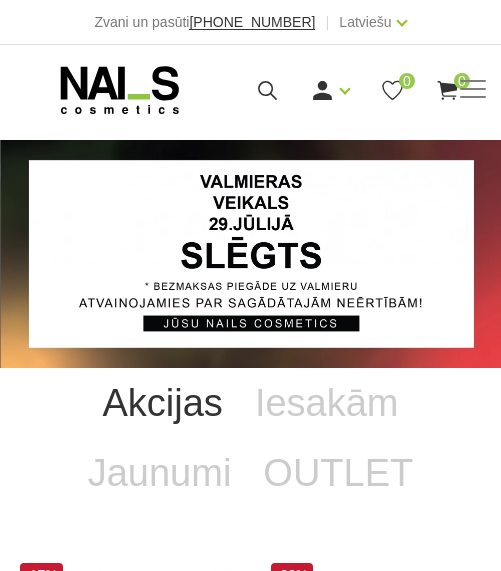 scroll, scrollTop: 0, scrollLeft: 0, axis: both 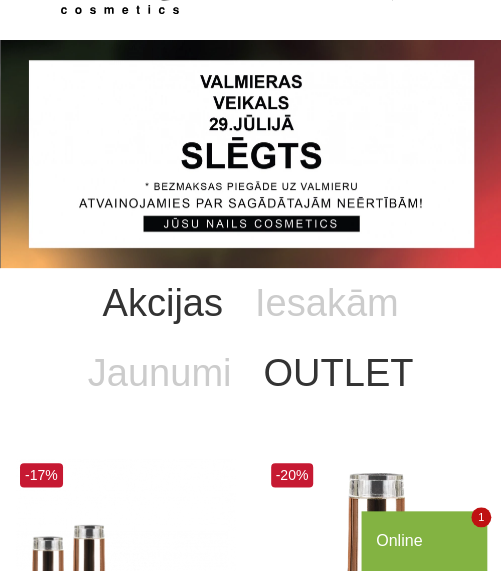 click on "OUTLET" at bounding box center (338, 373) 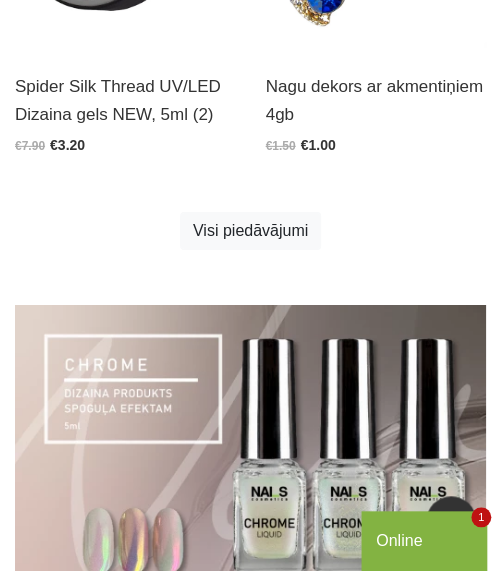 scroll, scrollTop: 2500, scrollLeft: 0, axis: vertical 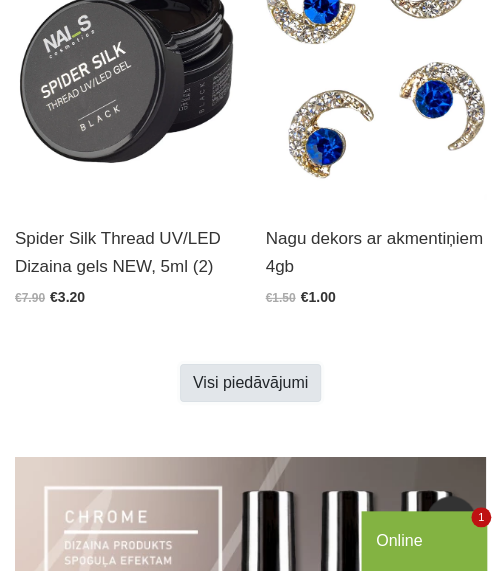 click on "Visi piedāvājumi" at bounding box center [250, 383] 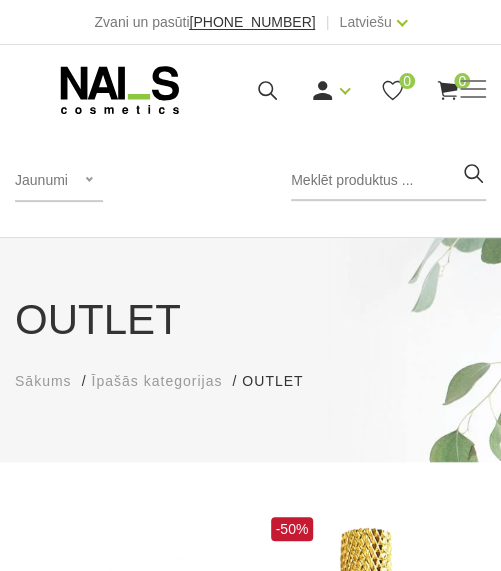 scroll, scrollTop: 362, scrollLeft: 0, axis: vertical 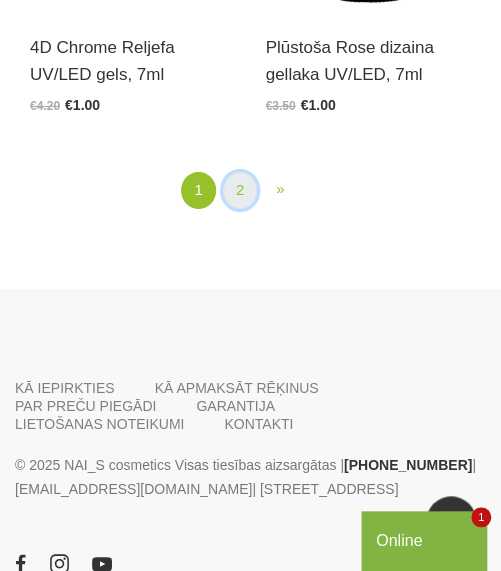 click on "2" at bounding box center [240, 190] 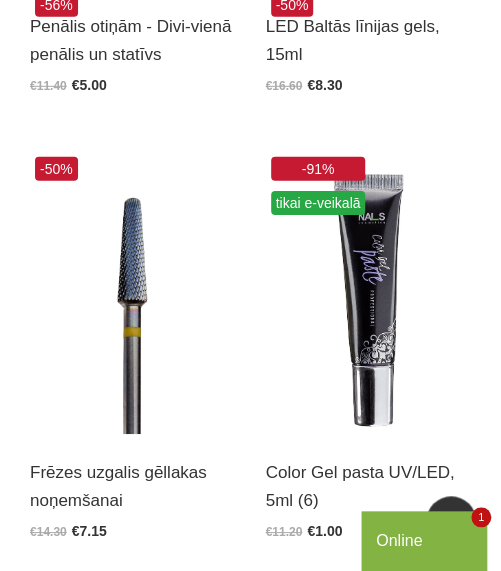 scroll, scrollTop: 1248, scrollLeft: 0, axis: vertical 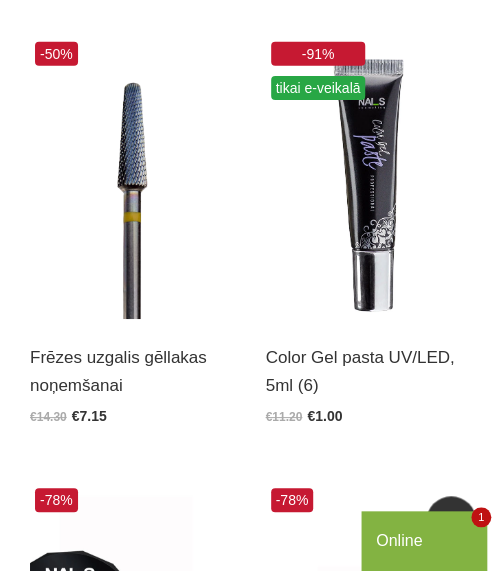 click at bounding box center [369, -127] 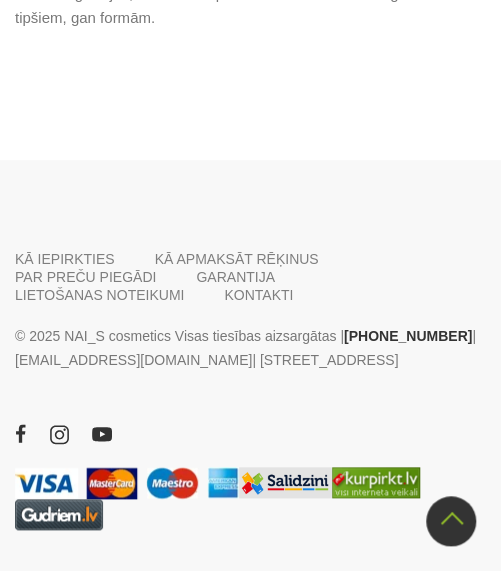 scroll, scrollTop: 1638, scrollLeft: 0, axis: vertical 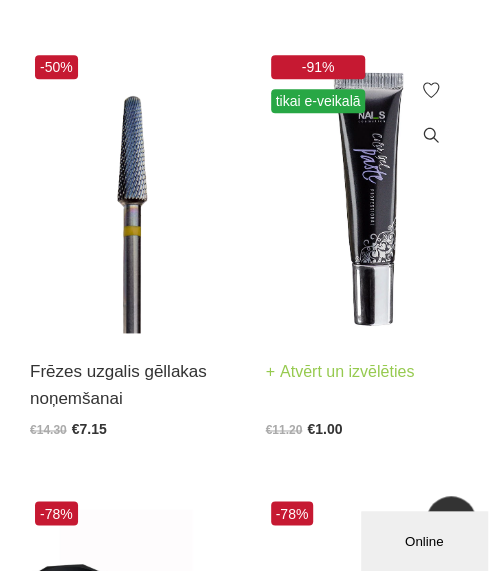 click at bounding box center (369, 191) 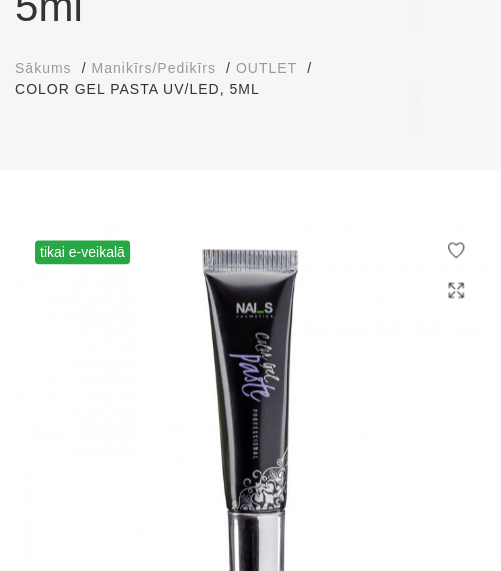 scroll, scrollTop: 600, scrollLeft: 0, axis: vertical 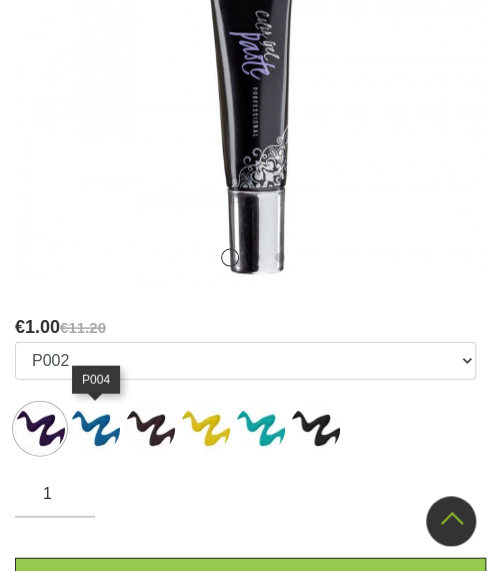 click at bounding box center [95, 428] 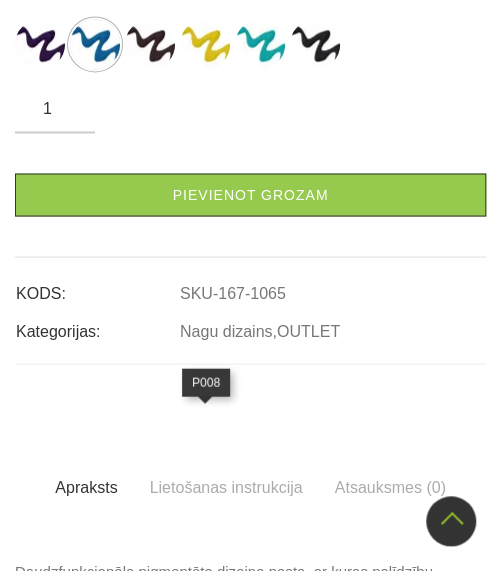 click at bounding box center [205, 44] 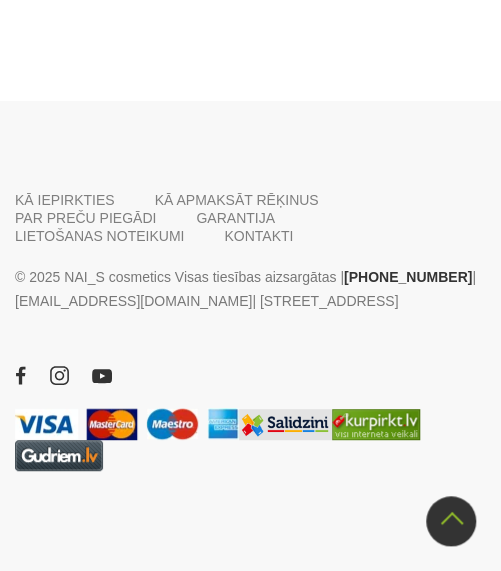 scroll, scrollTop: 1500, scrollLeft: 0, axis: vertical 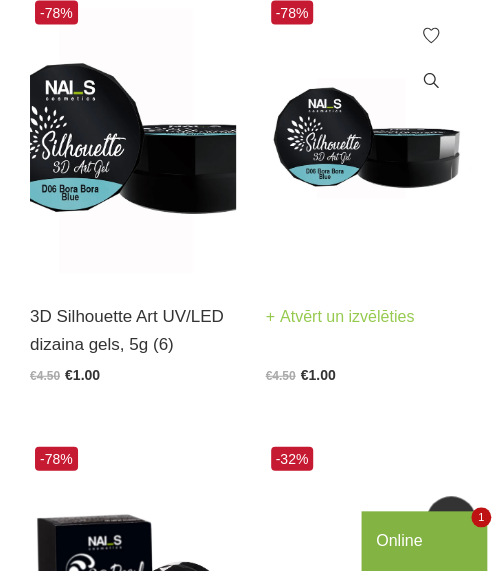 click at bounding box center [369, 137] 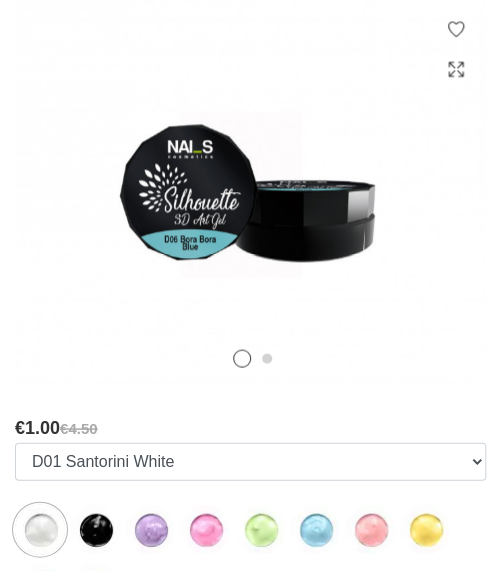 scroll, scrollTop: 500, scrollLeft: 0, axis: vertical 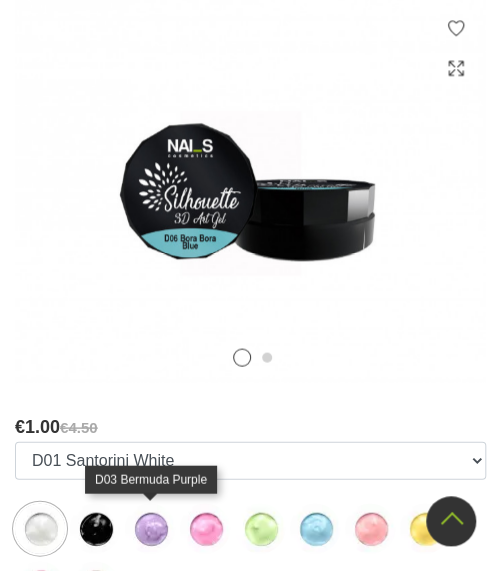 click at bounding box center (150, 528) 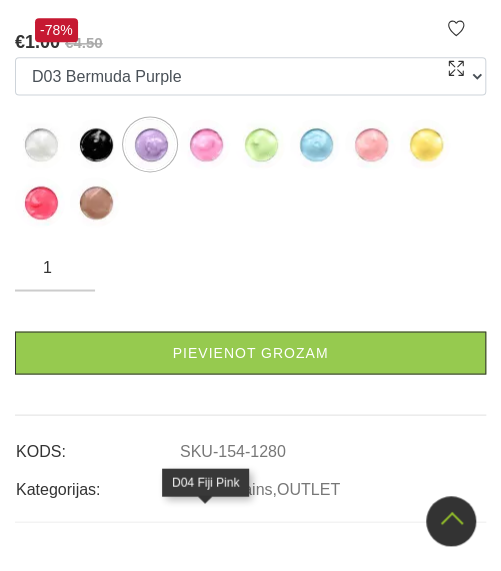 click at bounding box center (205, 144) 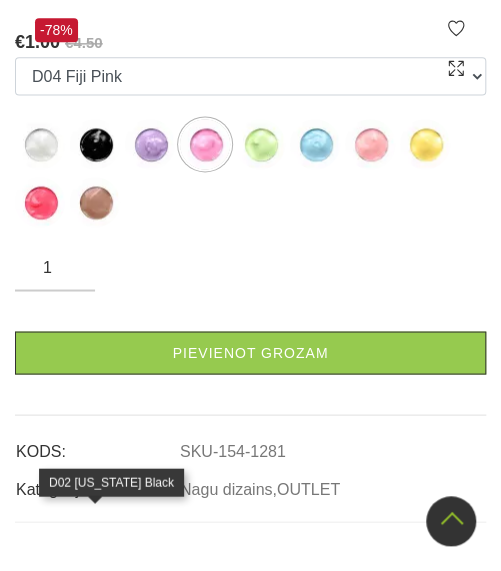 click at bounding box center [95, 144] 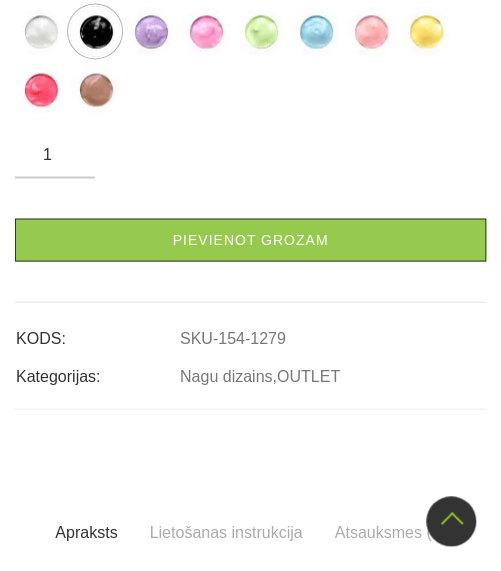 scroll, scrollTop: 686, scrollLeft: 0, axis: vertical 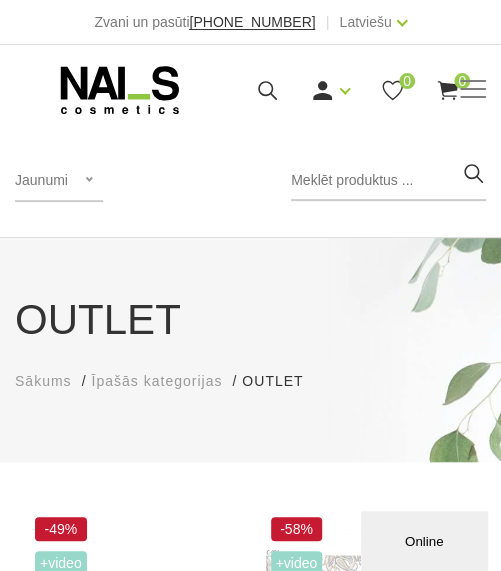 click on "Sākums" at bounding box center [43, 381] 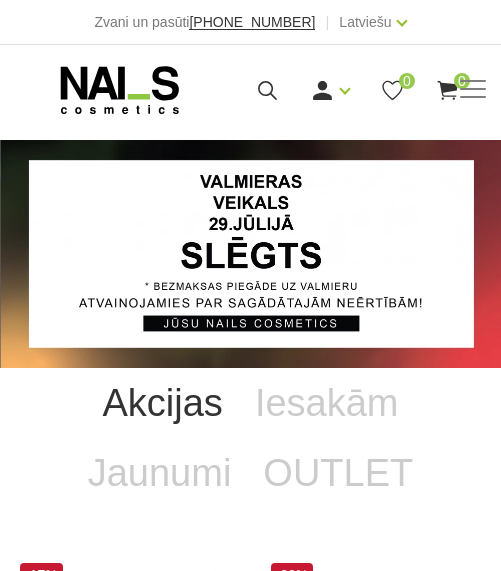 scroll, scrollTop: 0, scrollLeft: 0, axis: both 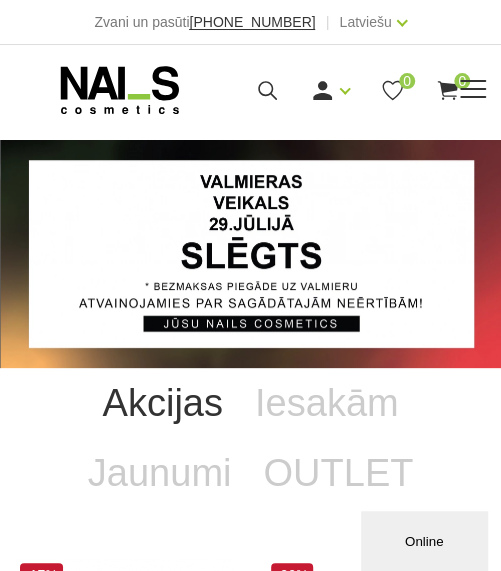 click at bounding box center (473, 89) 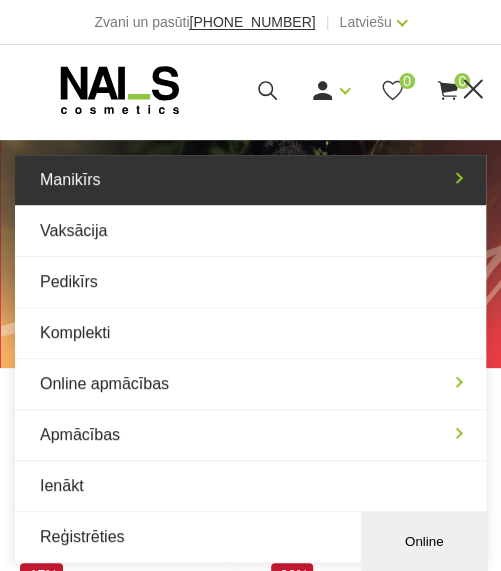 click on "Manikīrs" at bounding box center [250, 180] 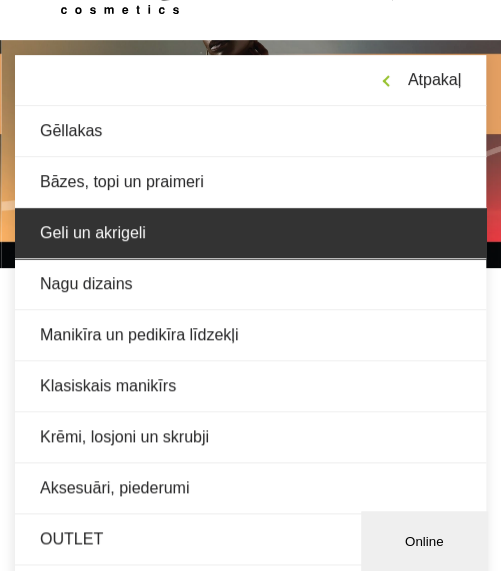 scroll, scrollTop: 200, scrollLeft: 0, axis: vertical 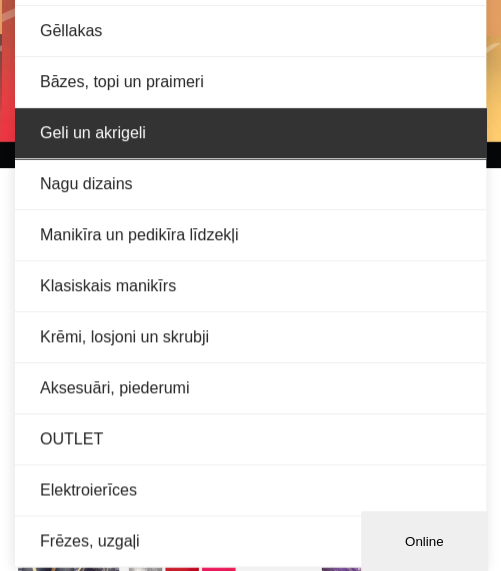 click on "Geli un akrigeli" at bounding box center (250, 133) 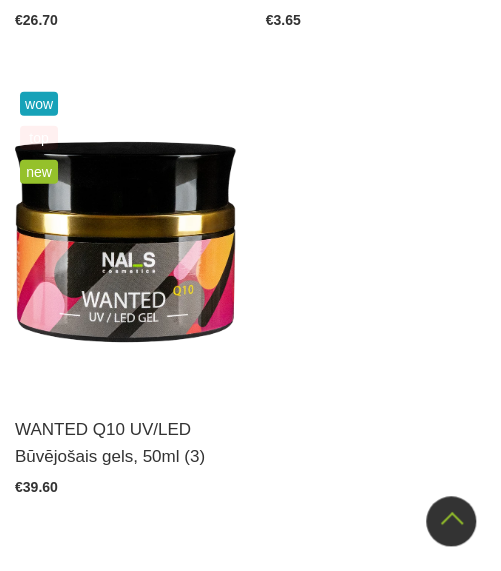 scroll, scrollTop: 2400, scrollLeft: 0, axis: vertical 